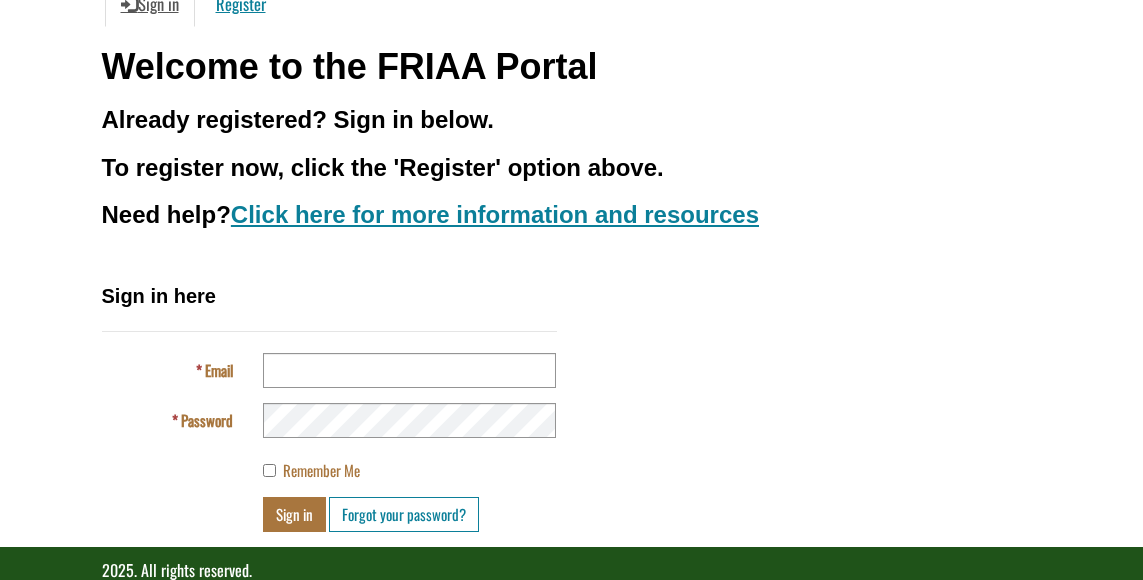 scroll, scrollTop: 238, scrollLeft: 0, axis: vertical 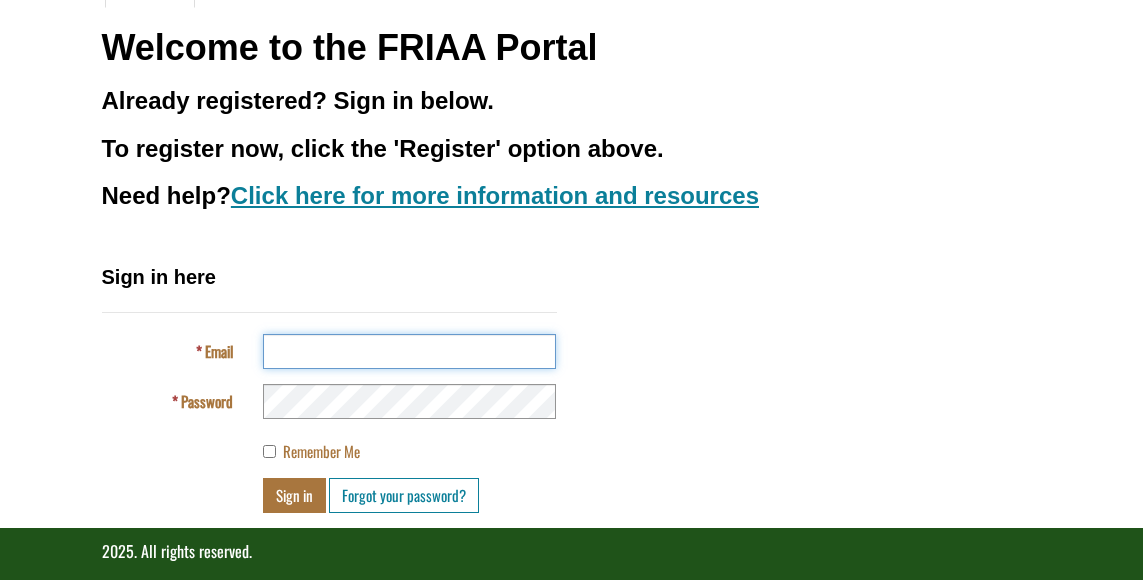 click on "Email" at bounding box center [409, 351] 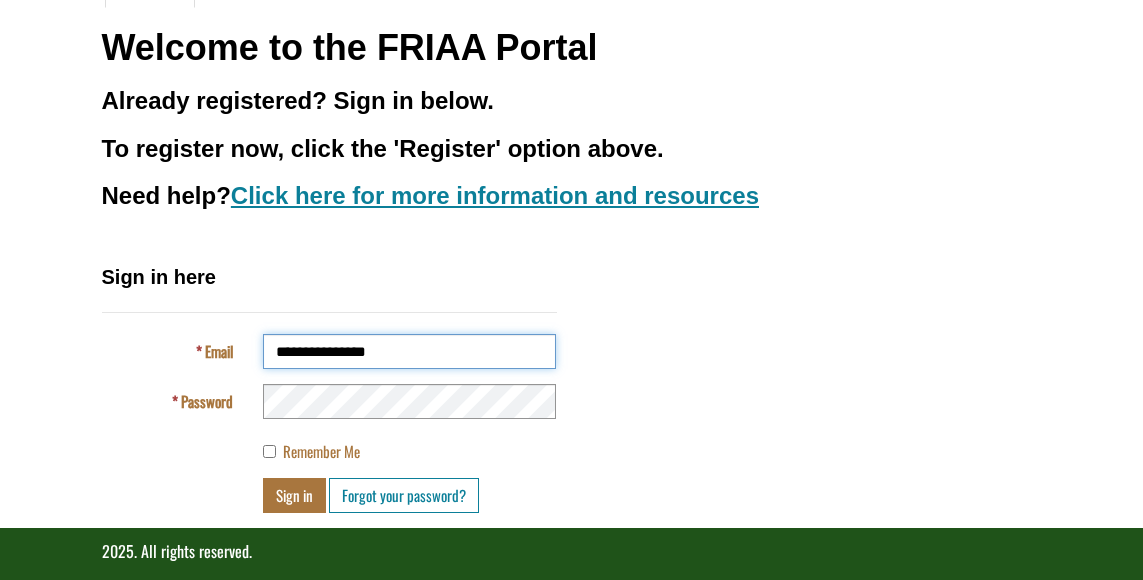 type on "**********" 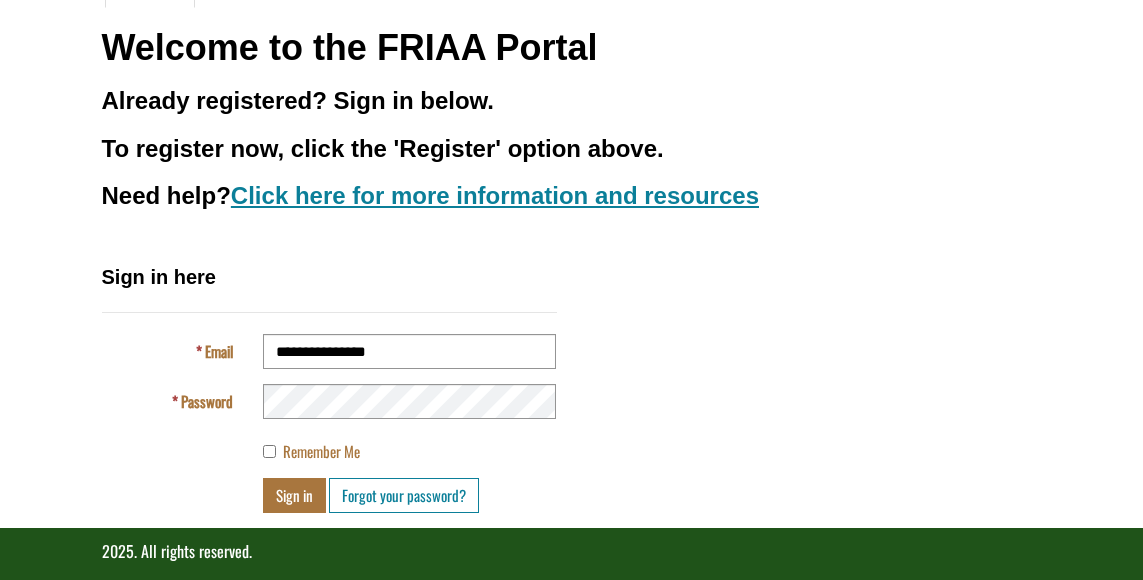 click on "Remember Me" at bounding box center (311, 451) 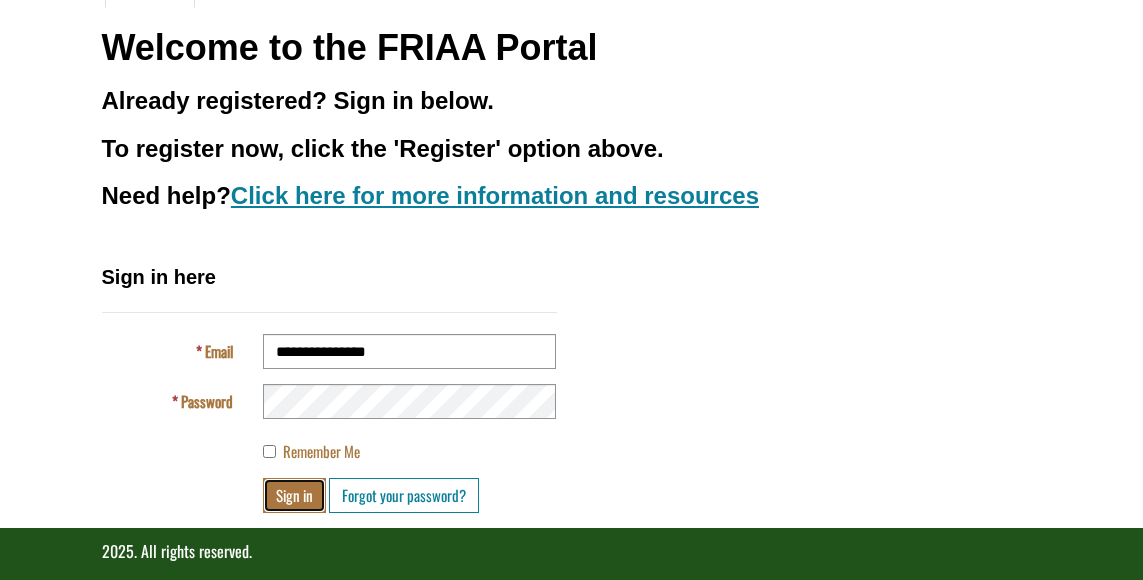 click on "Sign in" at bounding box center (294, 495) 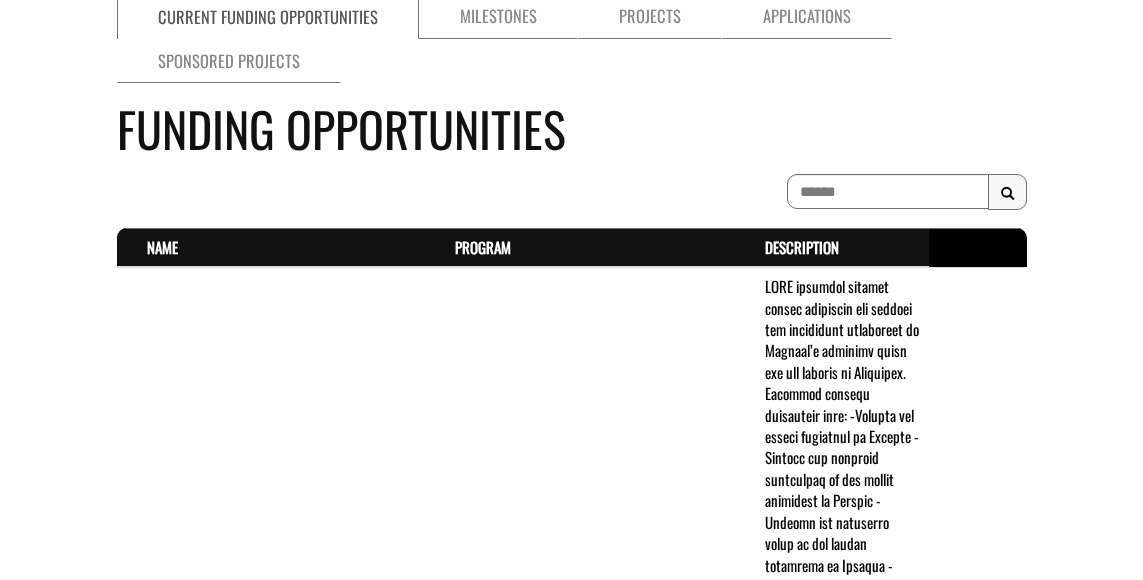scroll, scrollTop: 235, scrollLeft: 0, axis: vertical 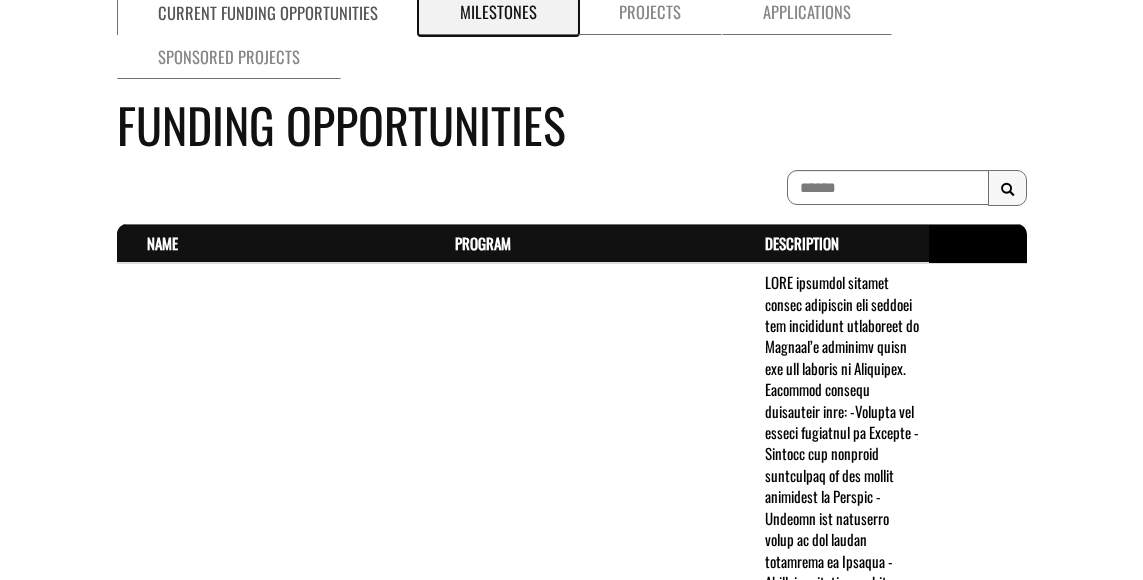click on "Milestones" at bounding box center [498, 12] 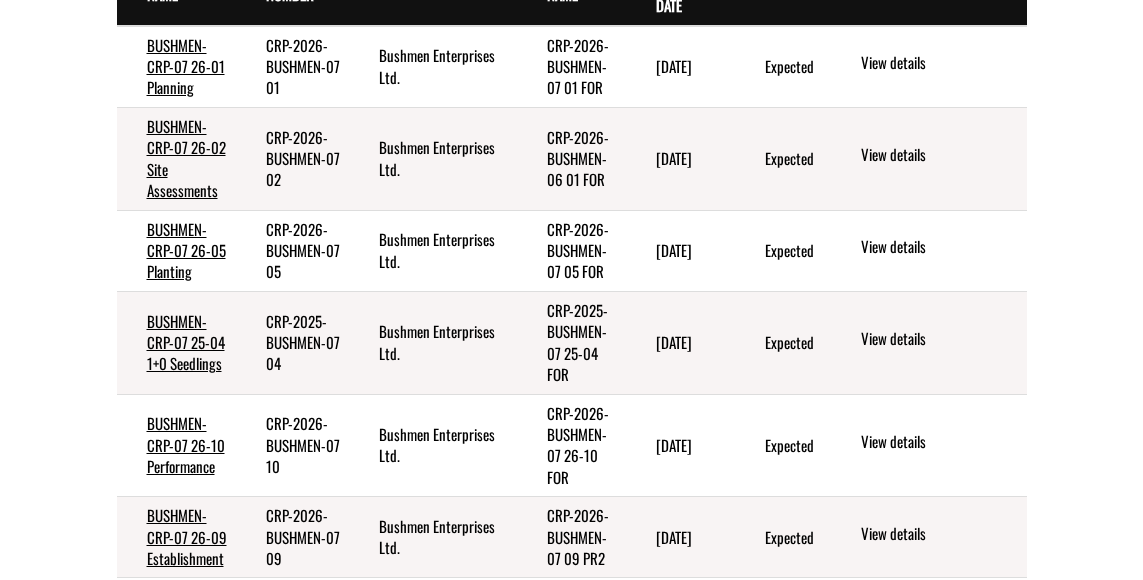 scroll, scrollTop: 845, scrollLeft: 0, axis: vertical 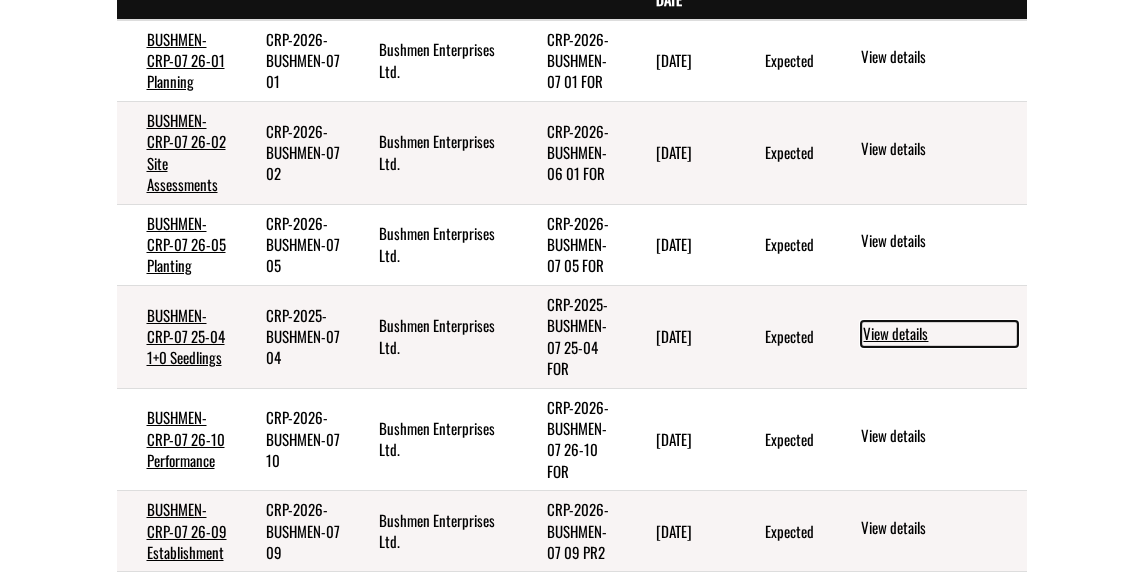 click on "View details" at bounding box center (939, 334) 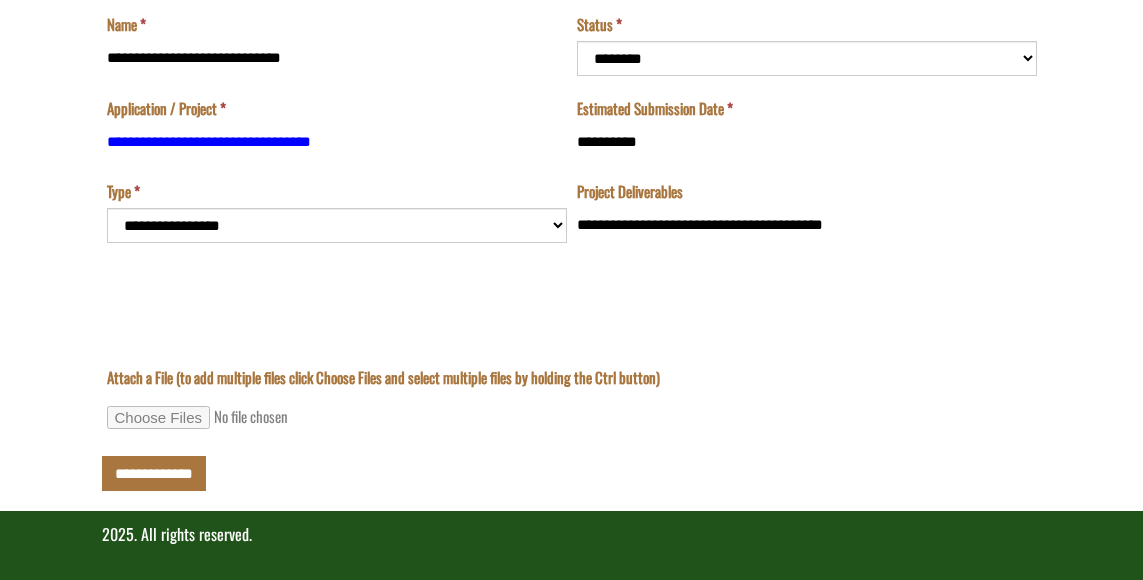 scroll, scrollTop: 352, scrollLeft: 0, axis: vertical 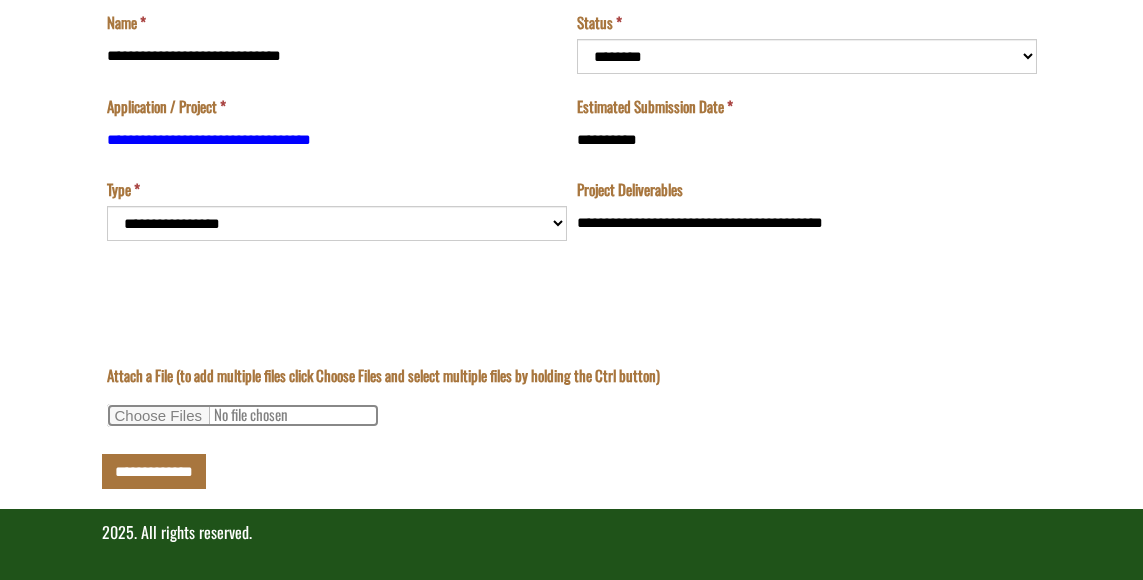 click on "Attach a File (to add multiple files click Choose Files and select multiple files by holding the Ctrl button)" at bounding box center (243, 415) 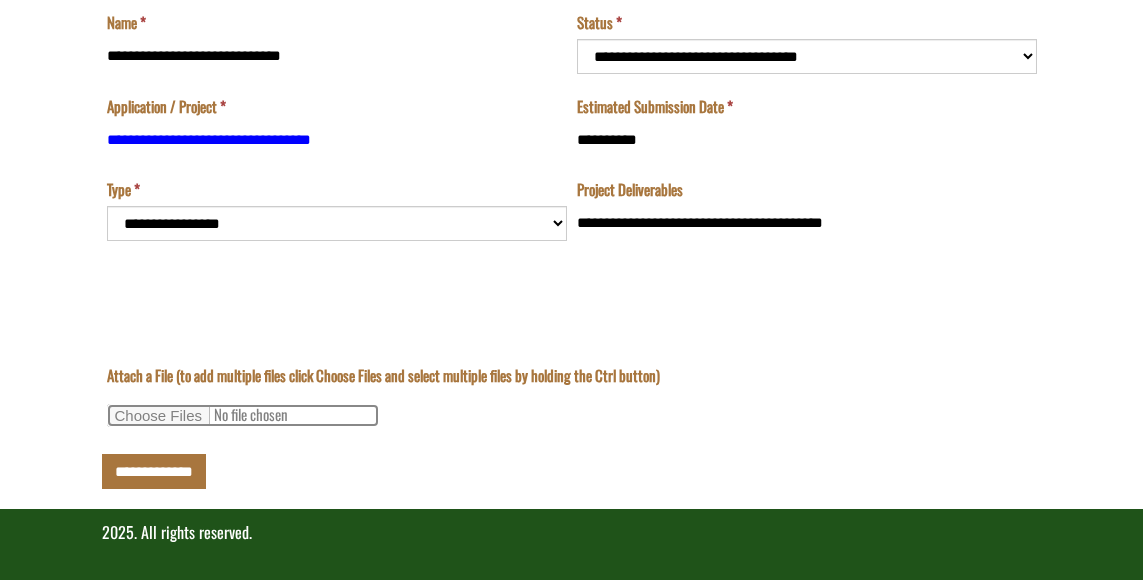 type on "**********" 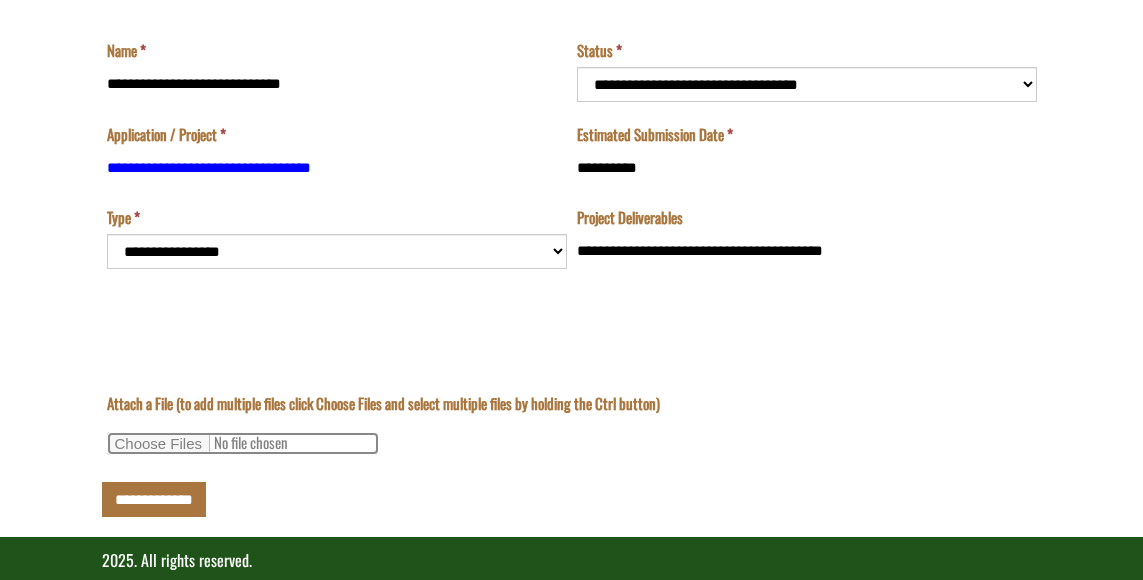 scroll, scrollTop: 352, scrollLeft: 0, axis: vertical 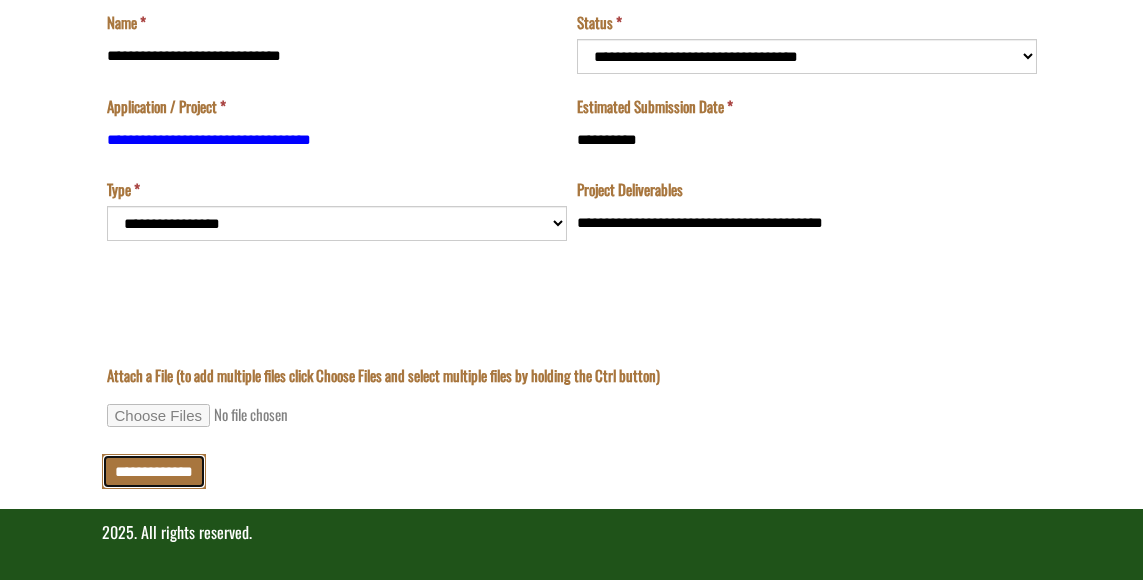 click on "**********" at bounding box center [154, 471] 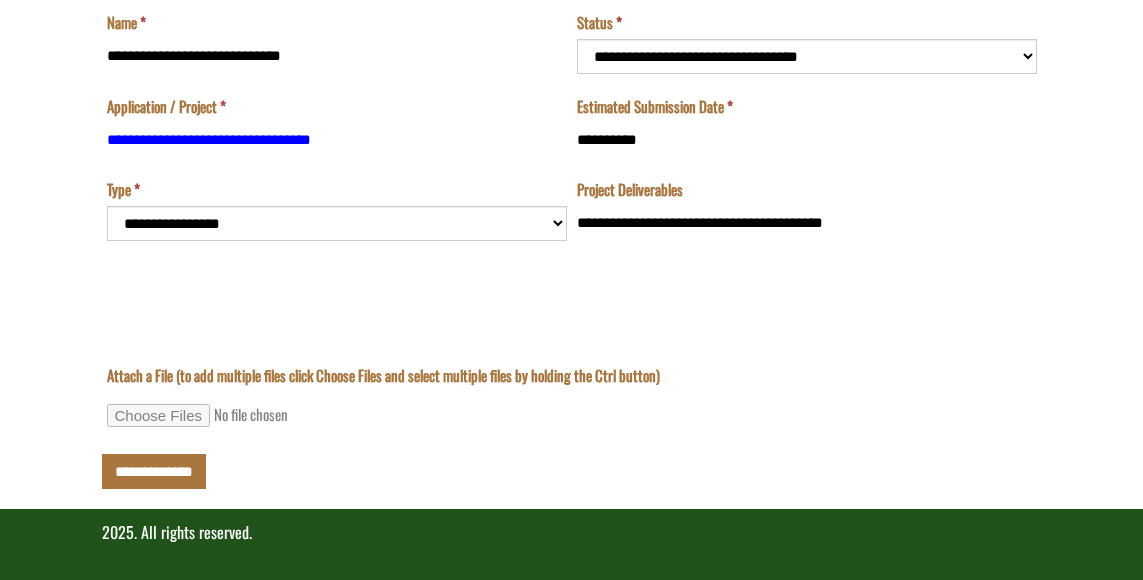 type on "**********" 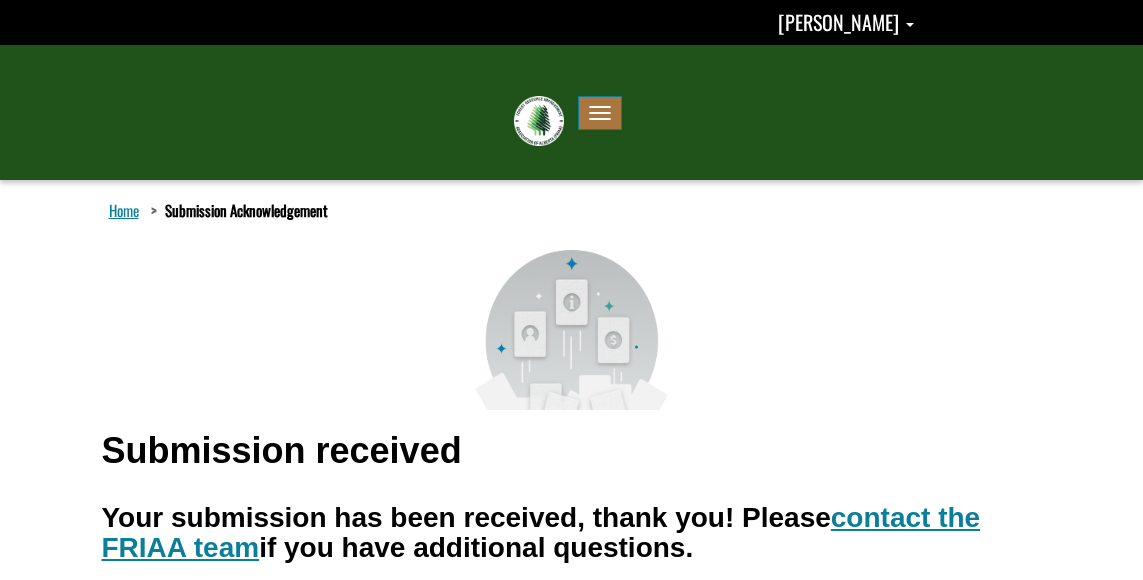 scroll, scrollTop: 0, scrollLeft: 0, axis: both 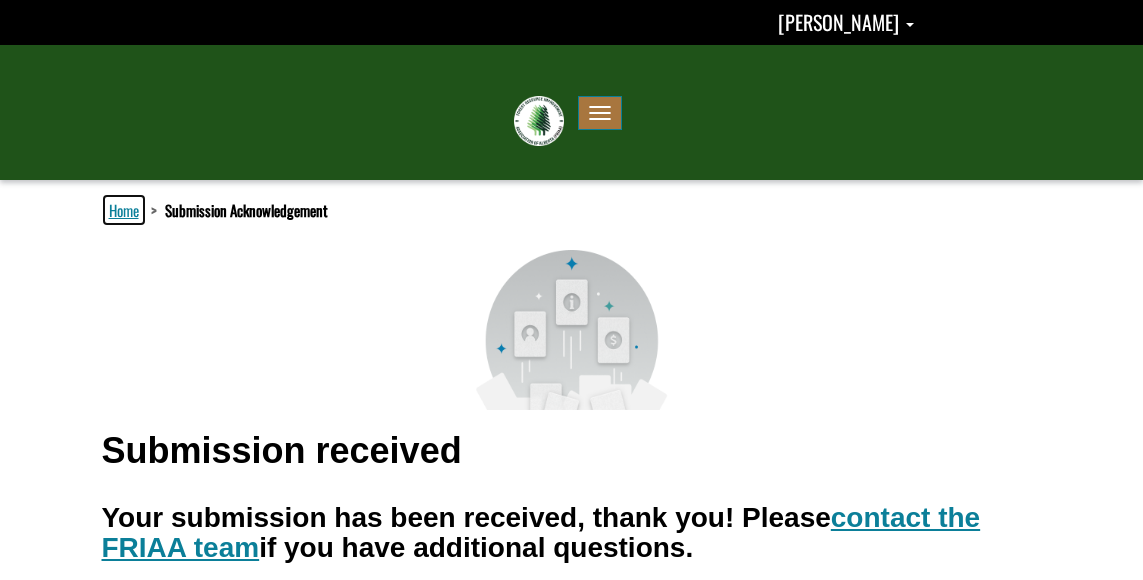click on "Home" at bounding box center [124, 210] 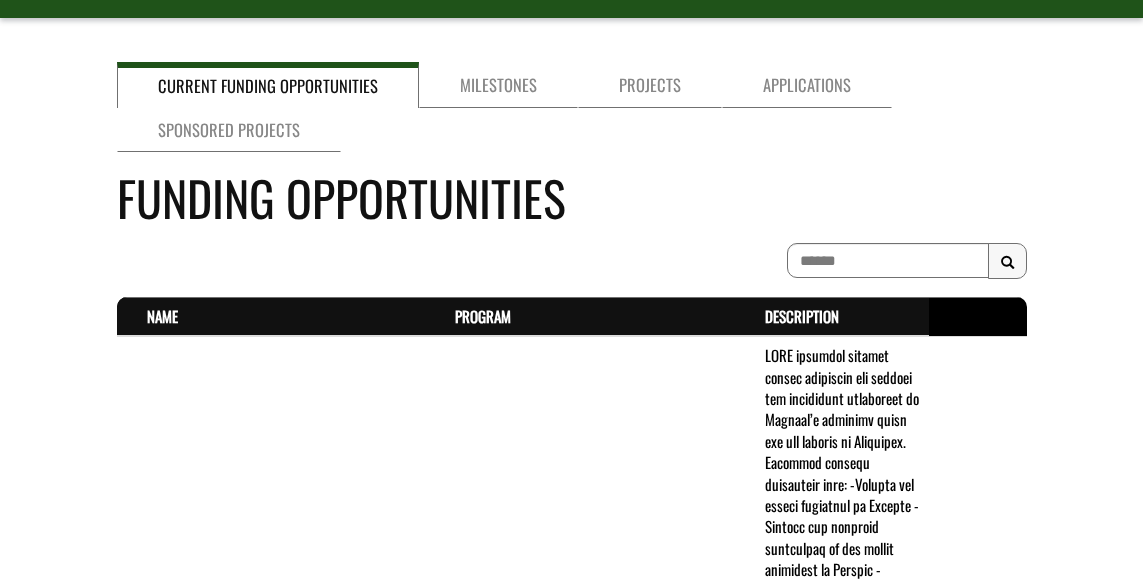scroll, scrollTop: 158, scrollLeft: 0, axis: vertical 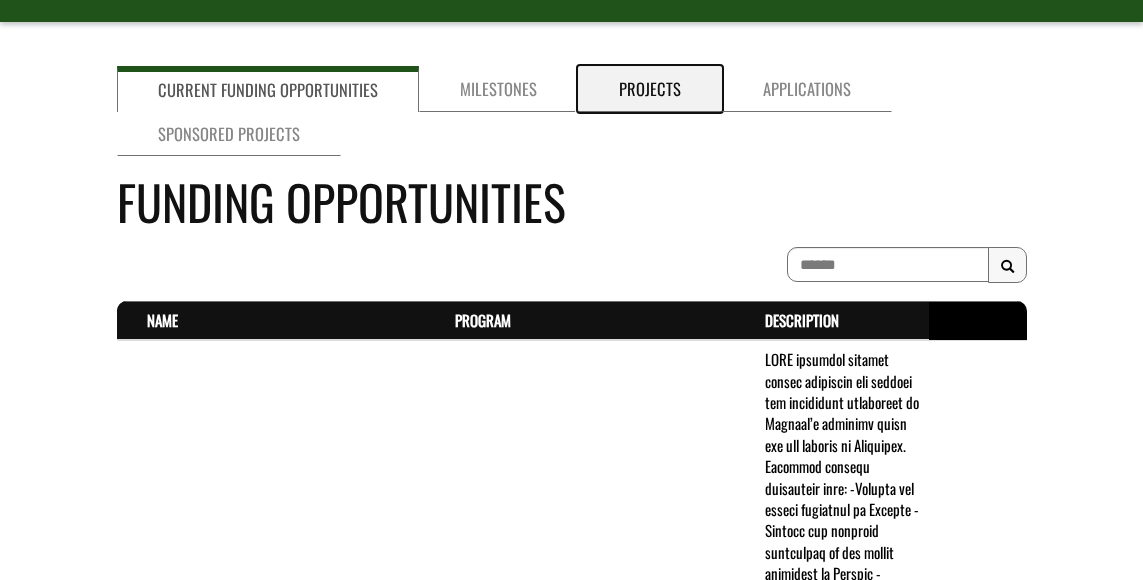click on "Projects" at bounding box center (650, 89) 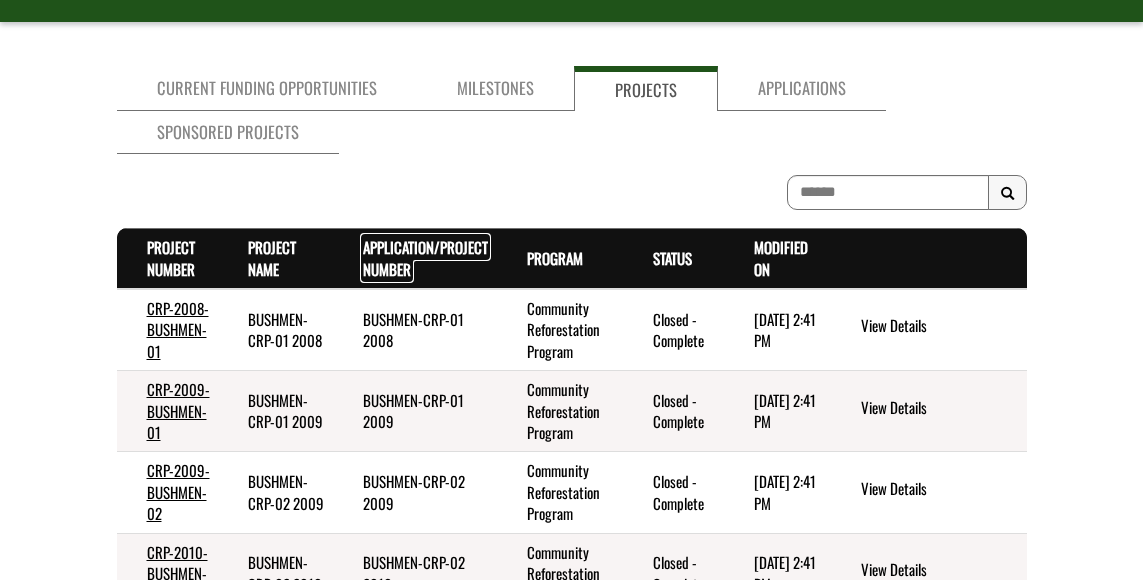 click on "Application/Project Number  . sort ascending" at bounding box center (425, 257) 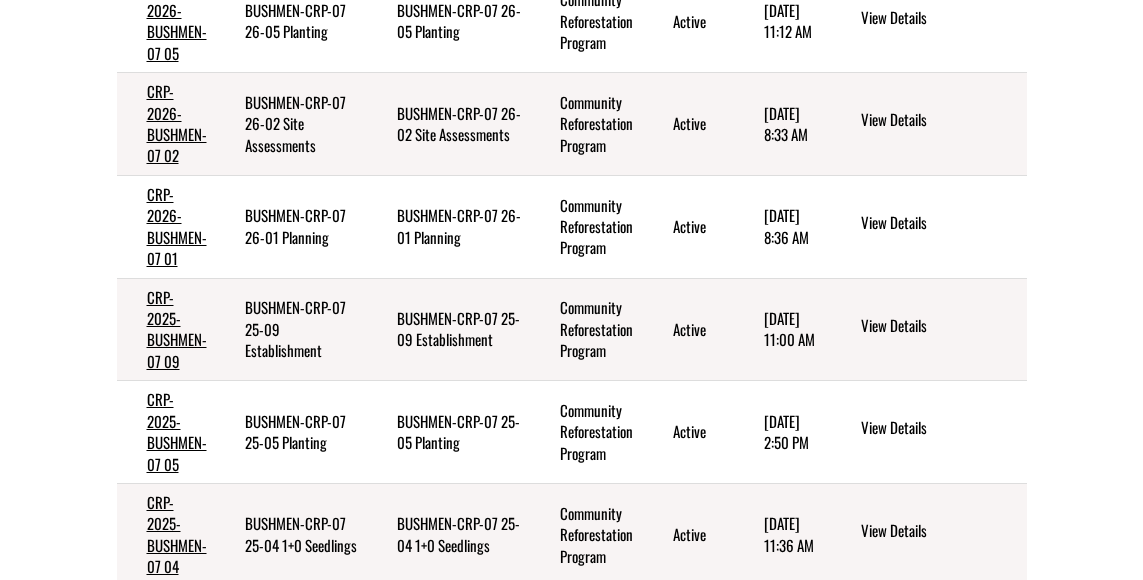 scroll, scrollTop: 932, scrollLeft: 0, axis: vertical 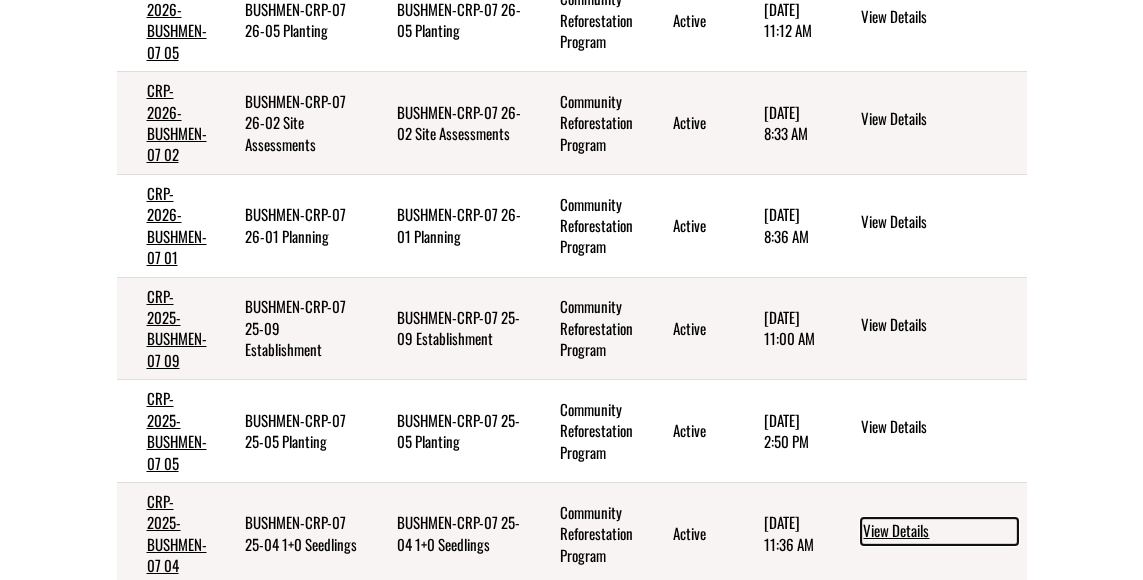 click on "View Details" at bounding box center (939, 531) 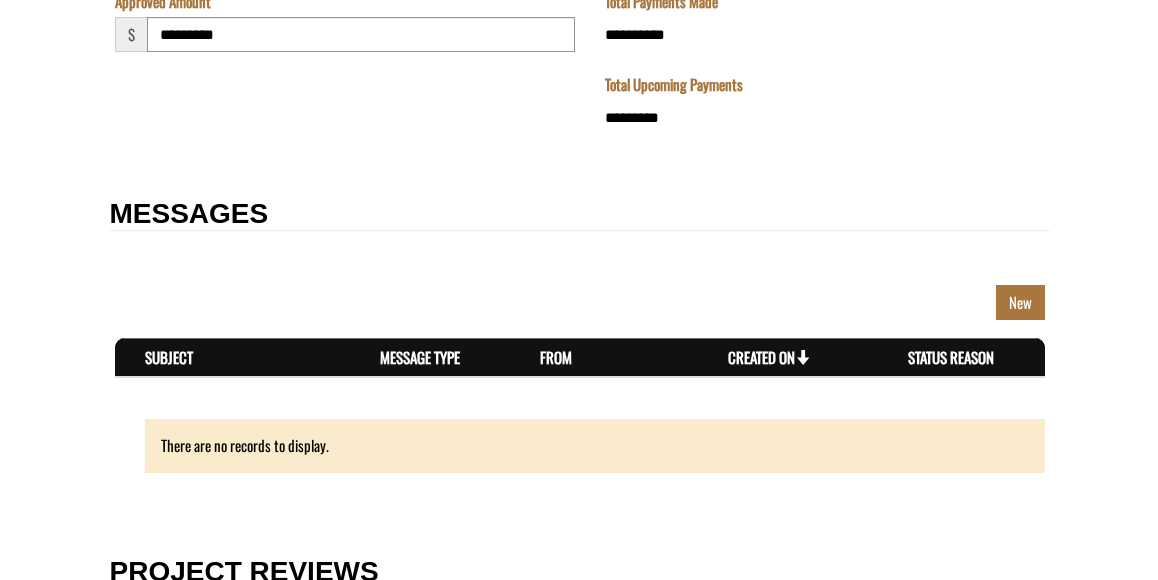 scroll, scrollTop: 3150, scrollLeft: 0, axis: vertical 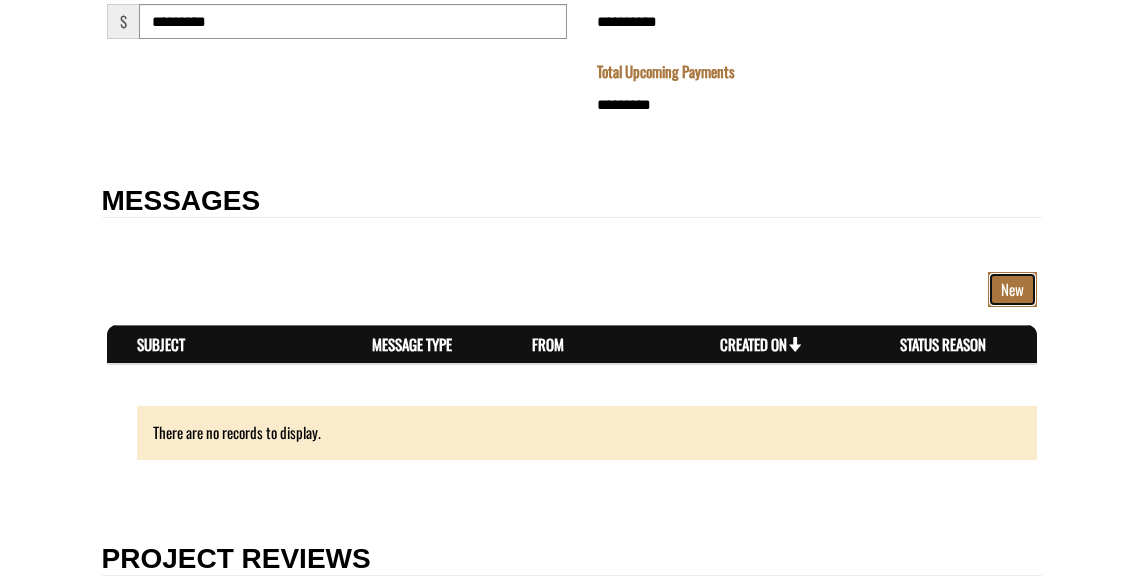 click on "New" at bounding box center [1012, 289] 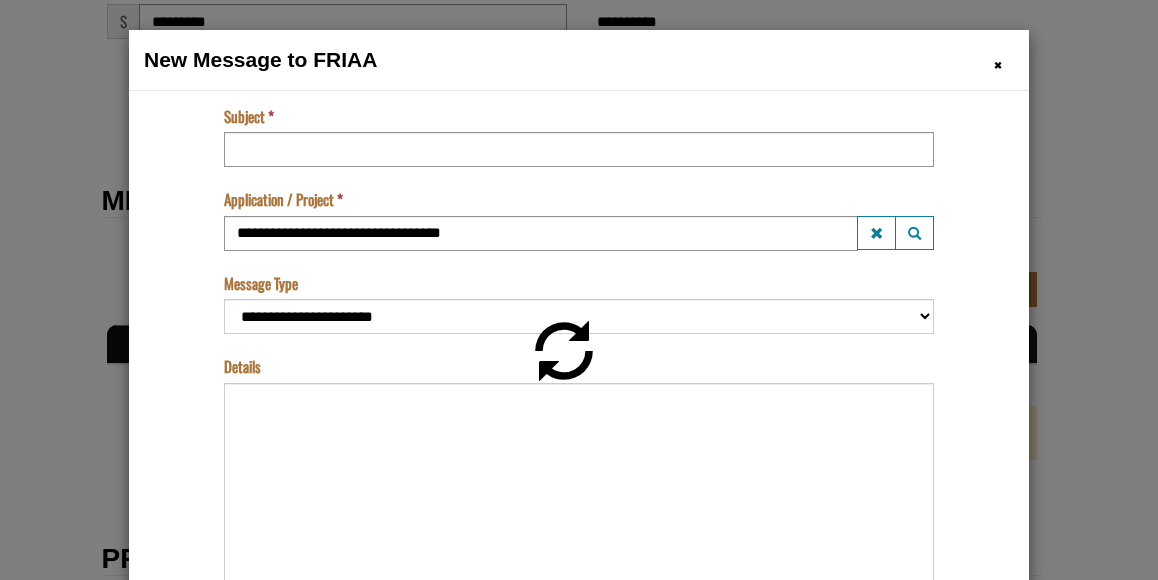 scroll, scrollTop: 0, scrollLeft: 0, axis: both 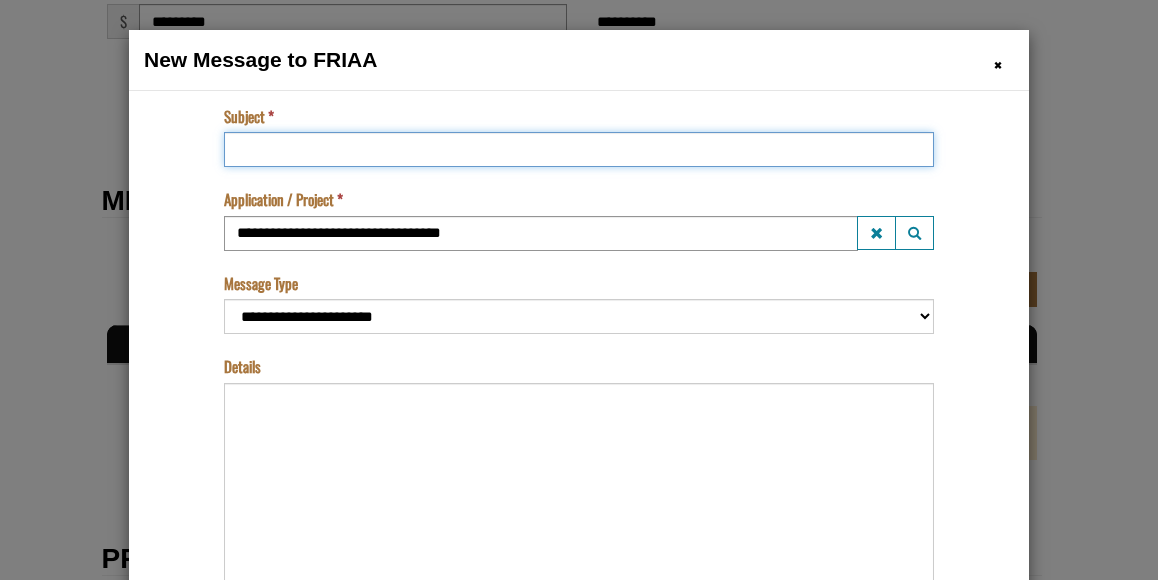 click on "Subject" at bounding box center [579, 148] 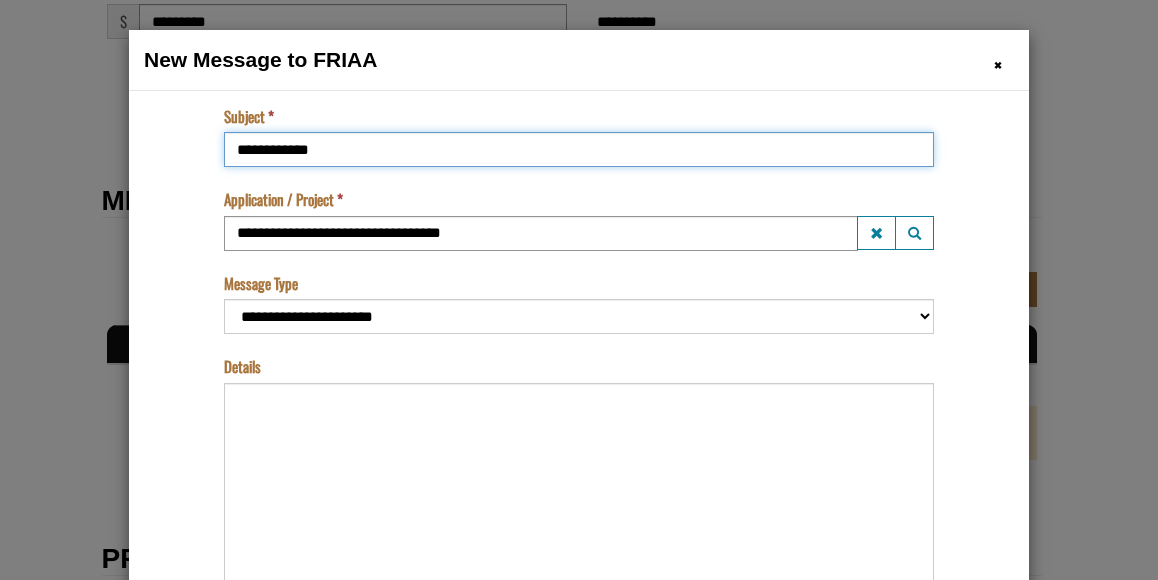 type on "**********" 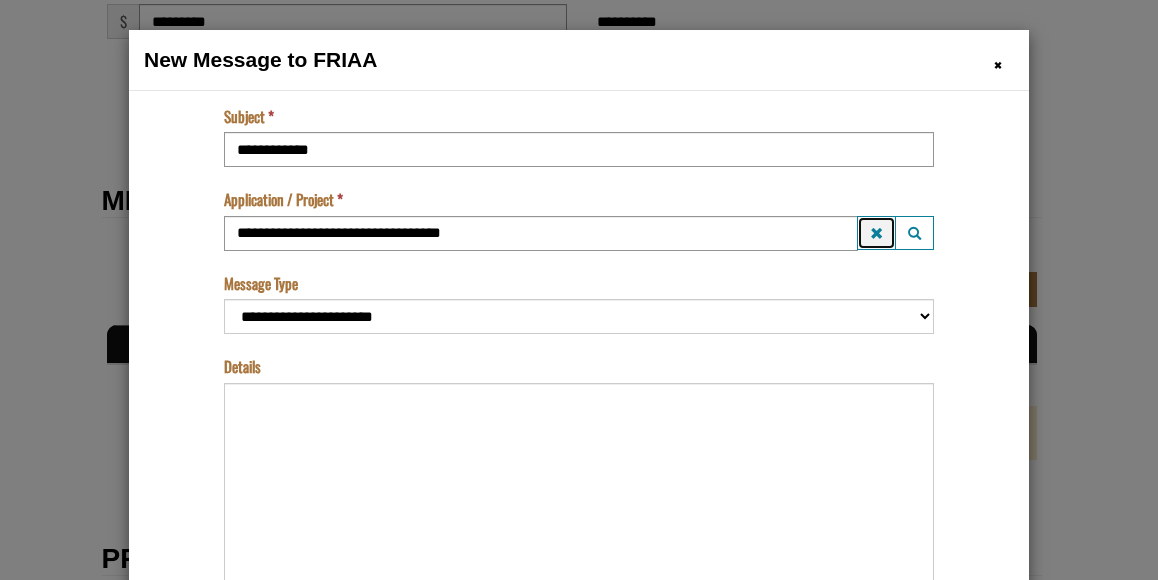 type 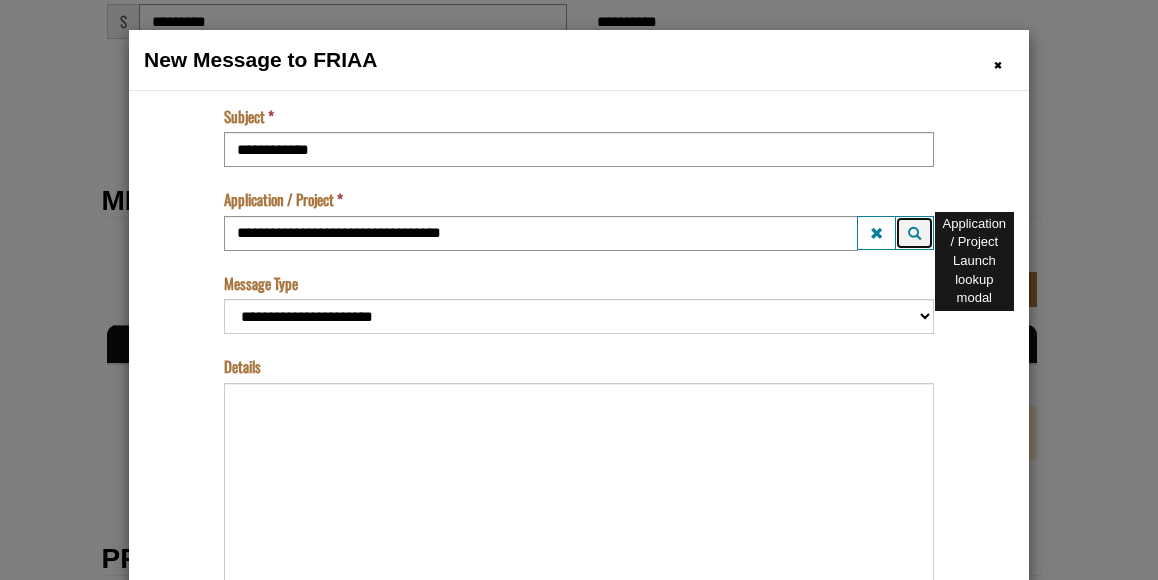 type 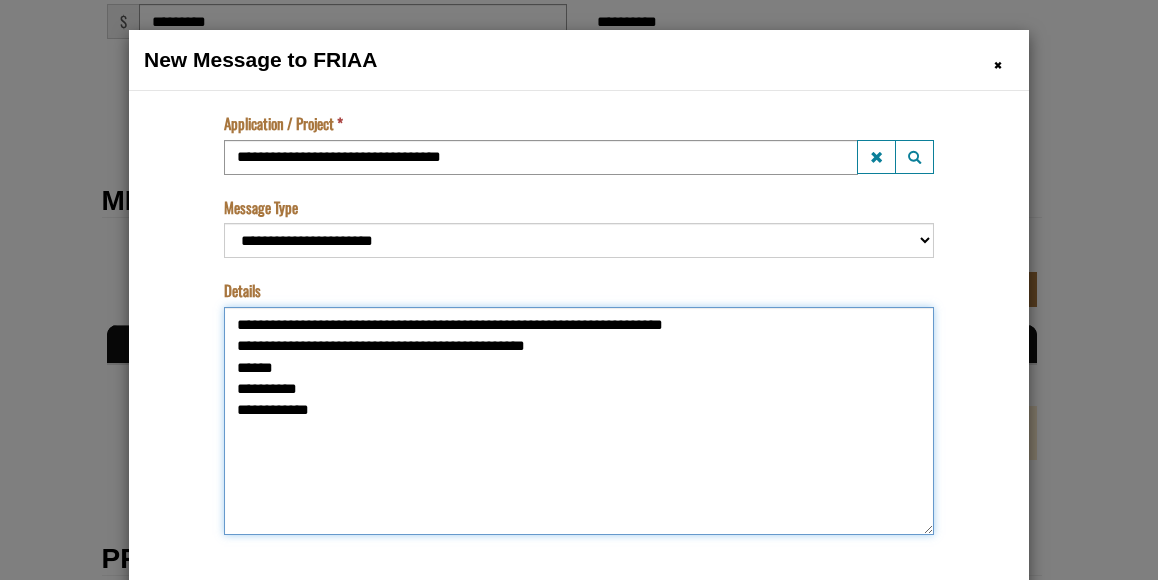 scroll, scrollTop: 91, scrollLeft: 0, axis: vertical 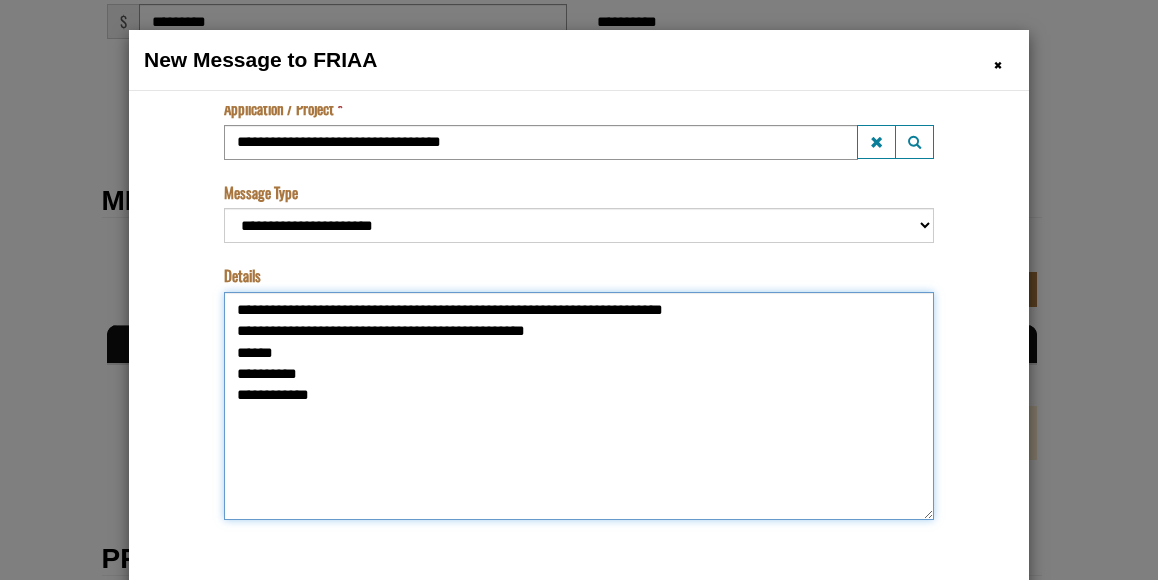 type on "**********" 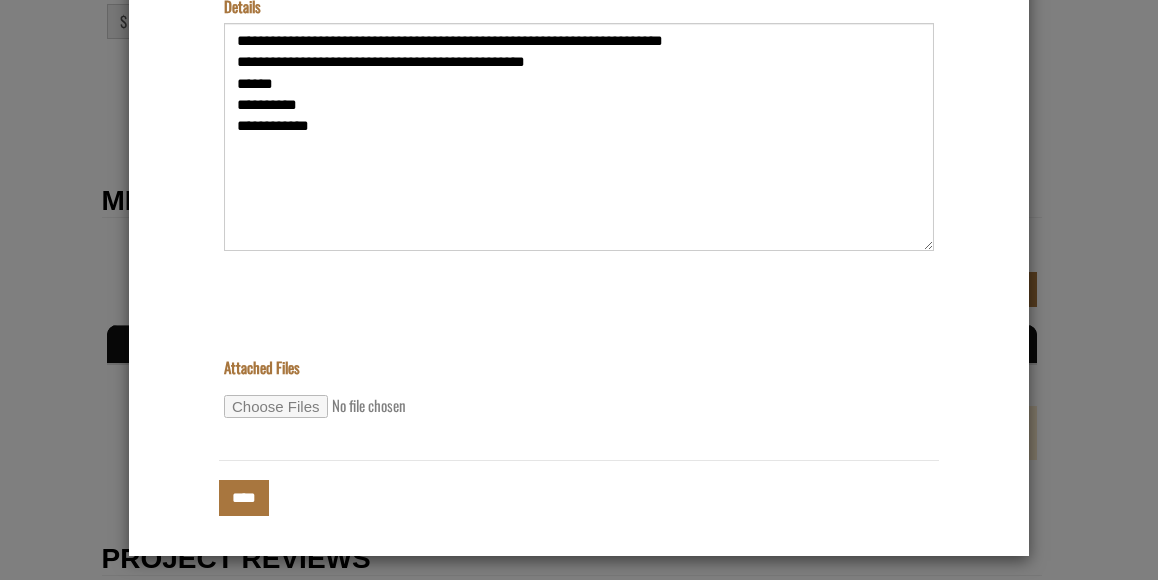 scroll, scrollTop: 275, scrollLeft: 0, axis: vertical 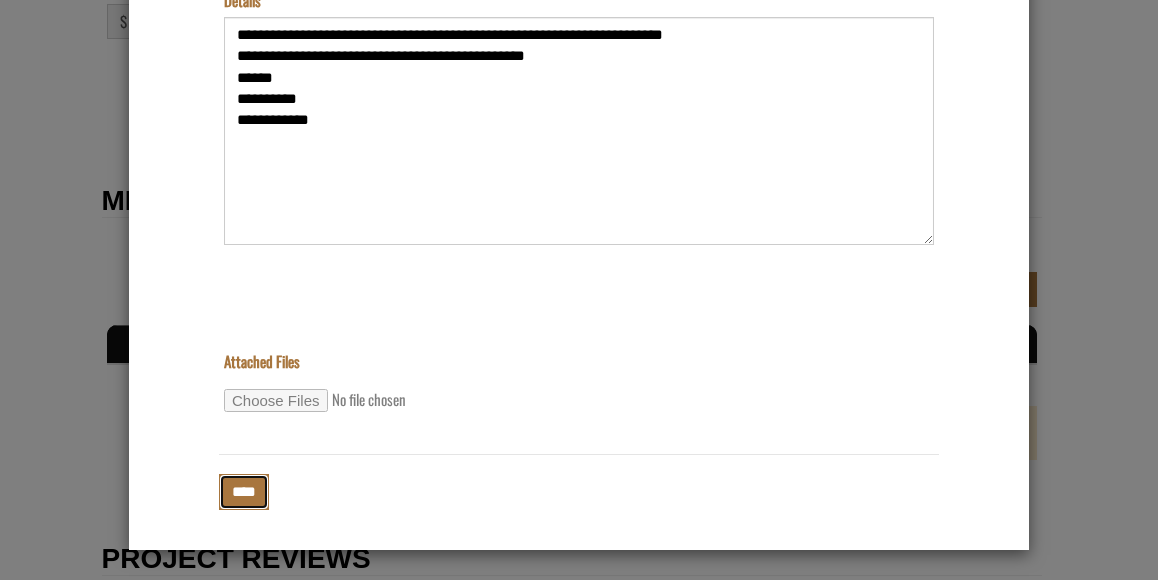 click on "****" at bounding box center [244, 491] 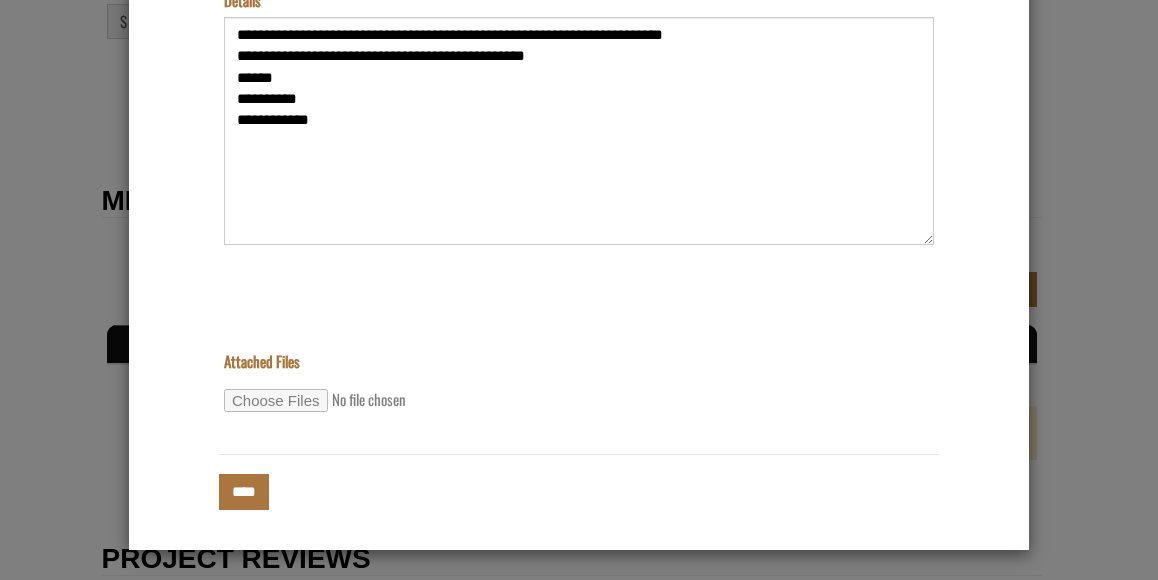 type on "**********" 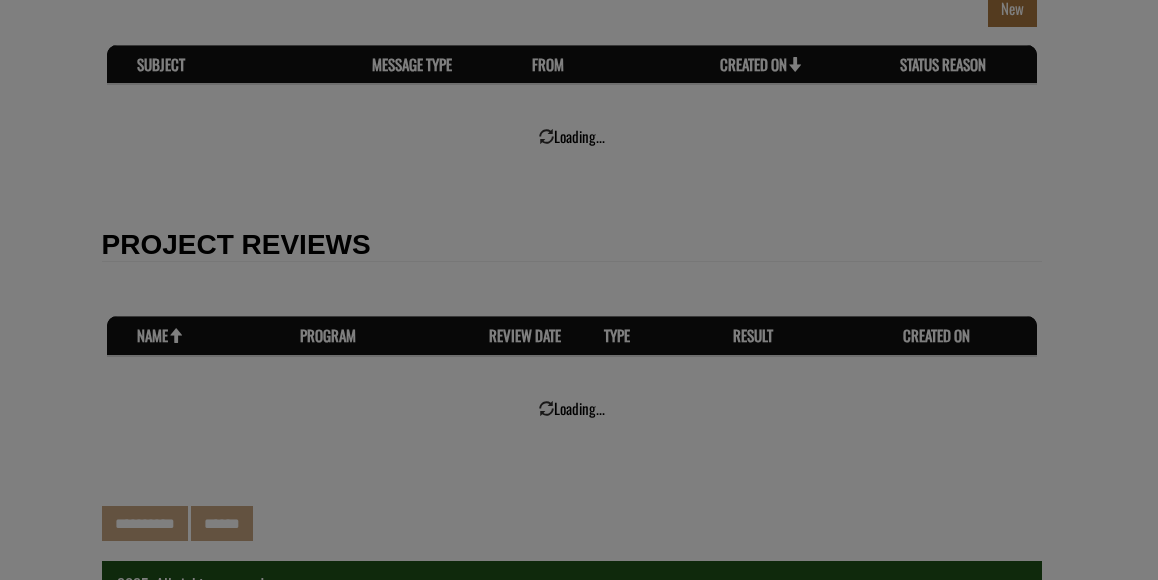 scroll, scrollTop: 2870, scrollLeft: 0, axis: vertical 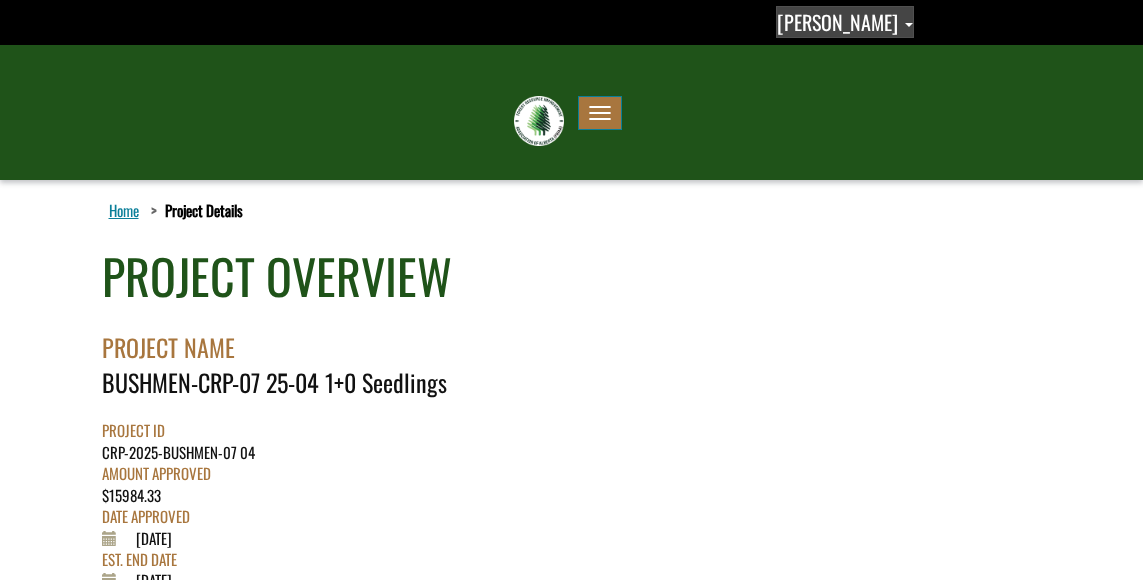 click on "Dave Flynn" at bounding box center (837, 22) 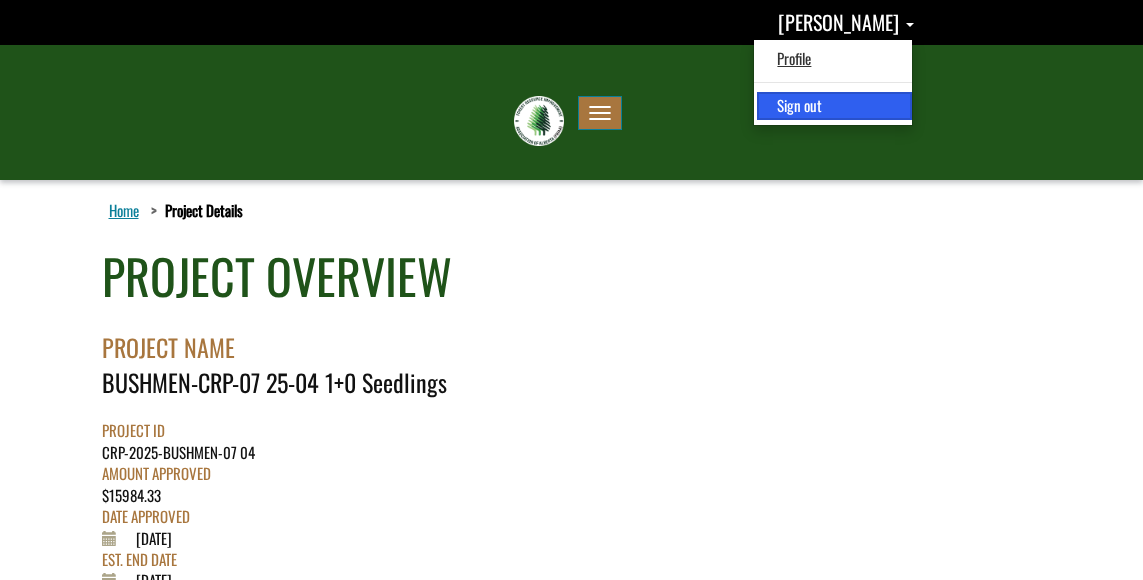 click on "Sign out" at bounding box center [834, 105] 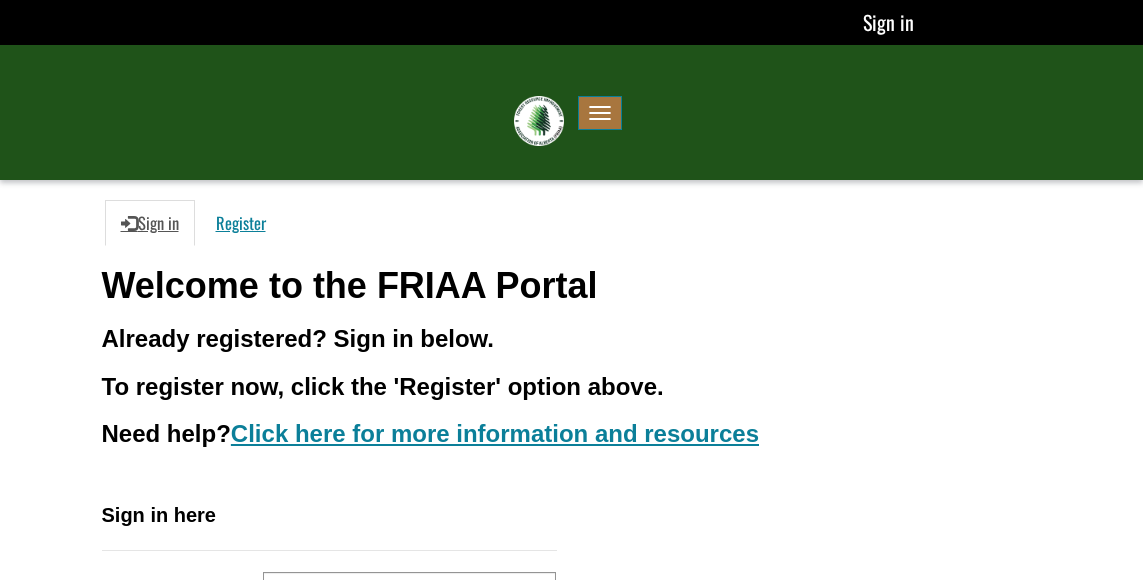 scroll, scrollTop: 0, scrollLeft: 0, axis: both 